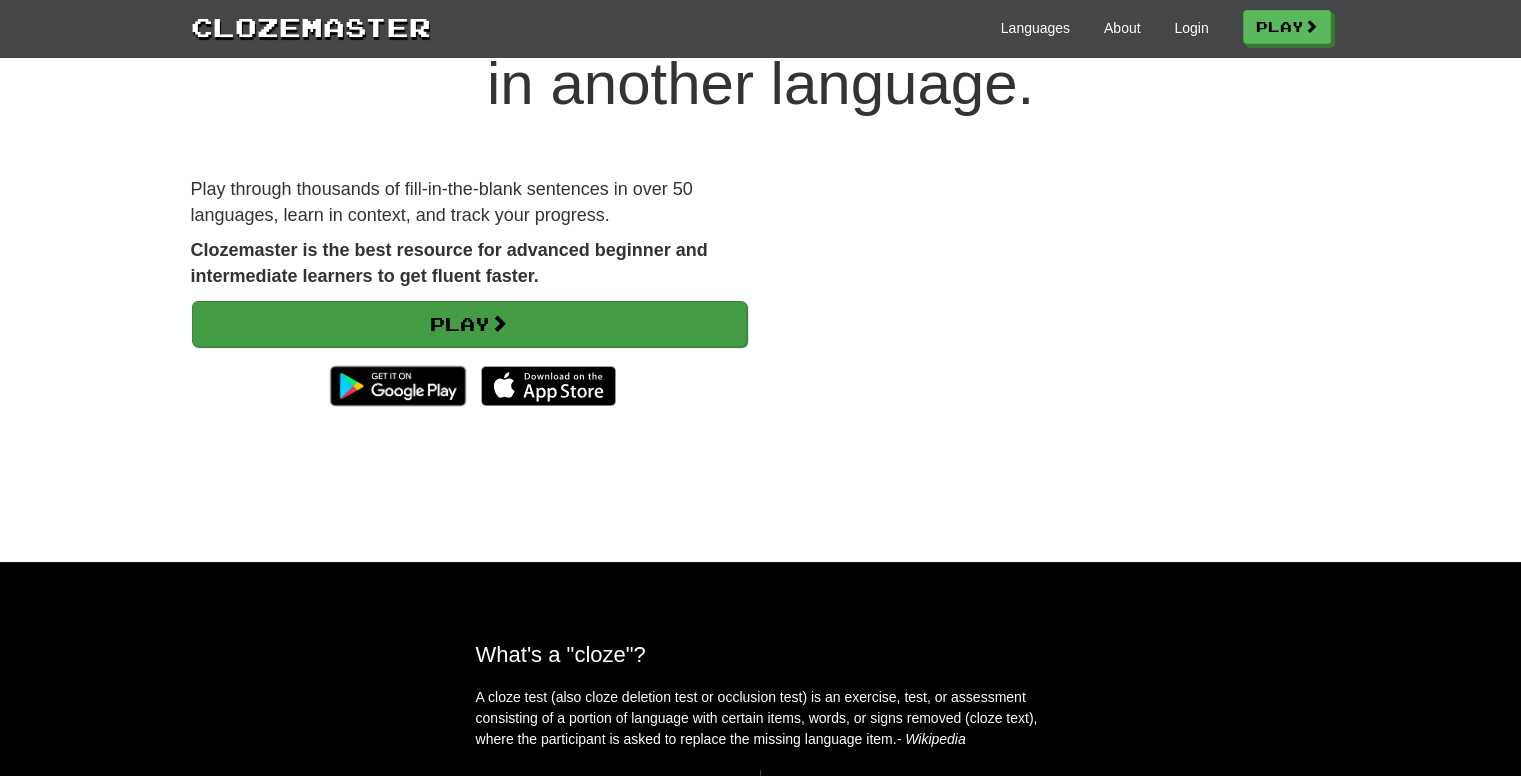 scroll, scrollTop: 134, scrollLeft: 0, axis: vertical 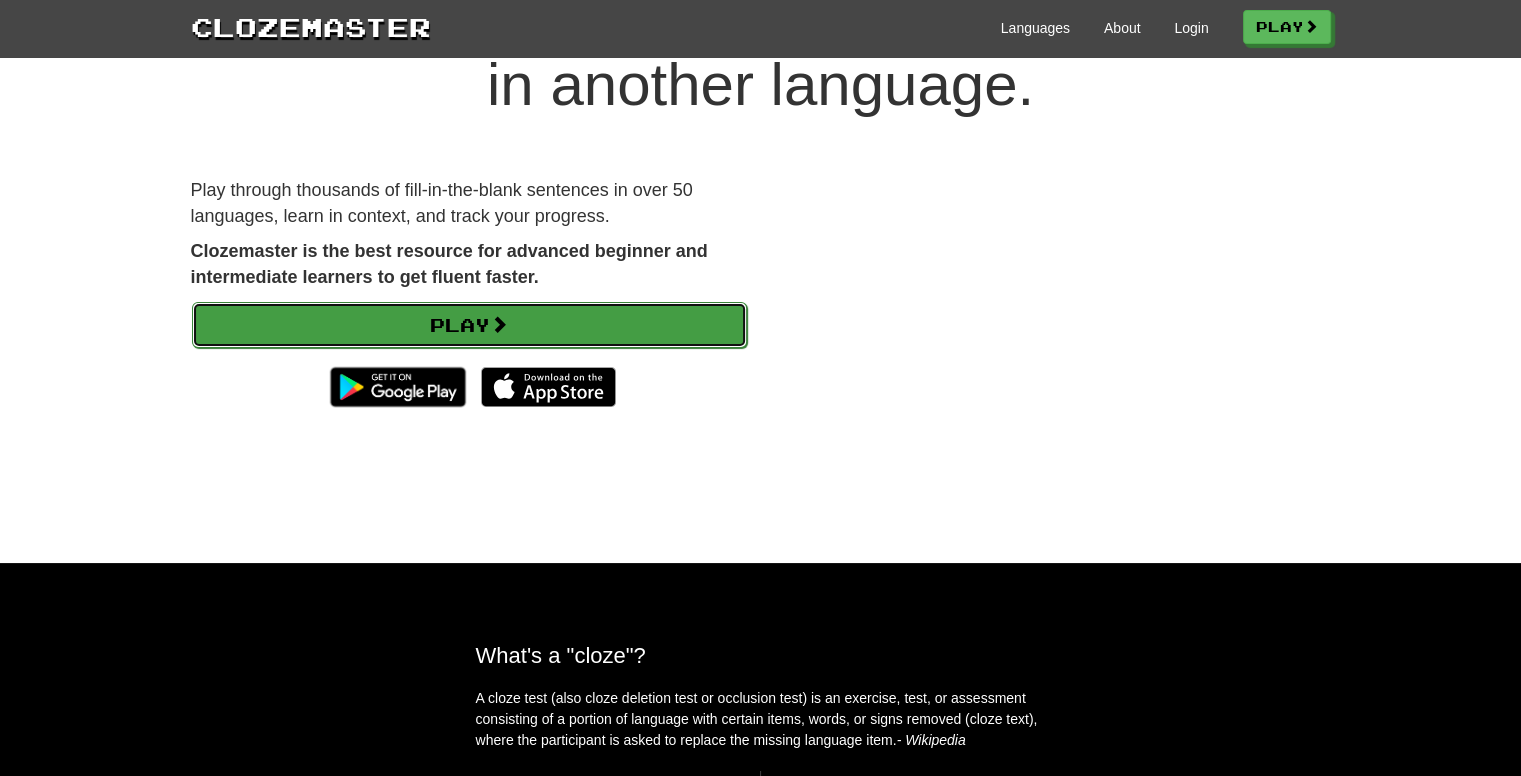 click on "Play" at bounding box center (469, 325) 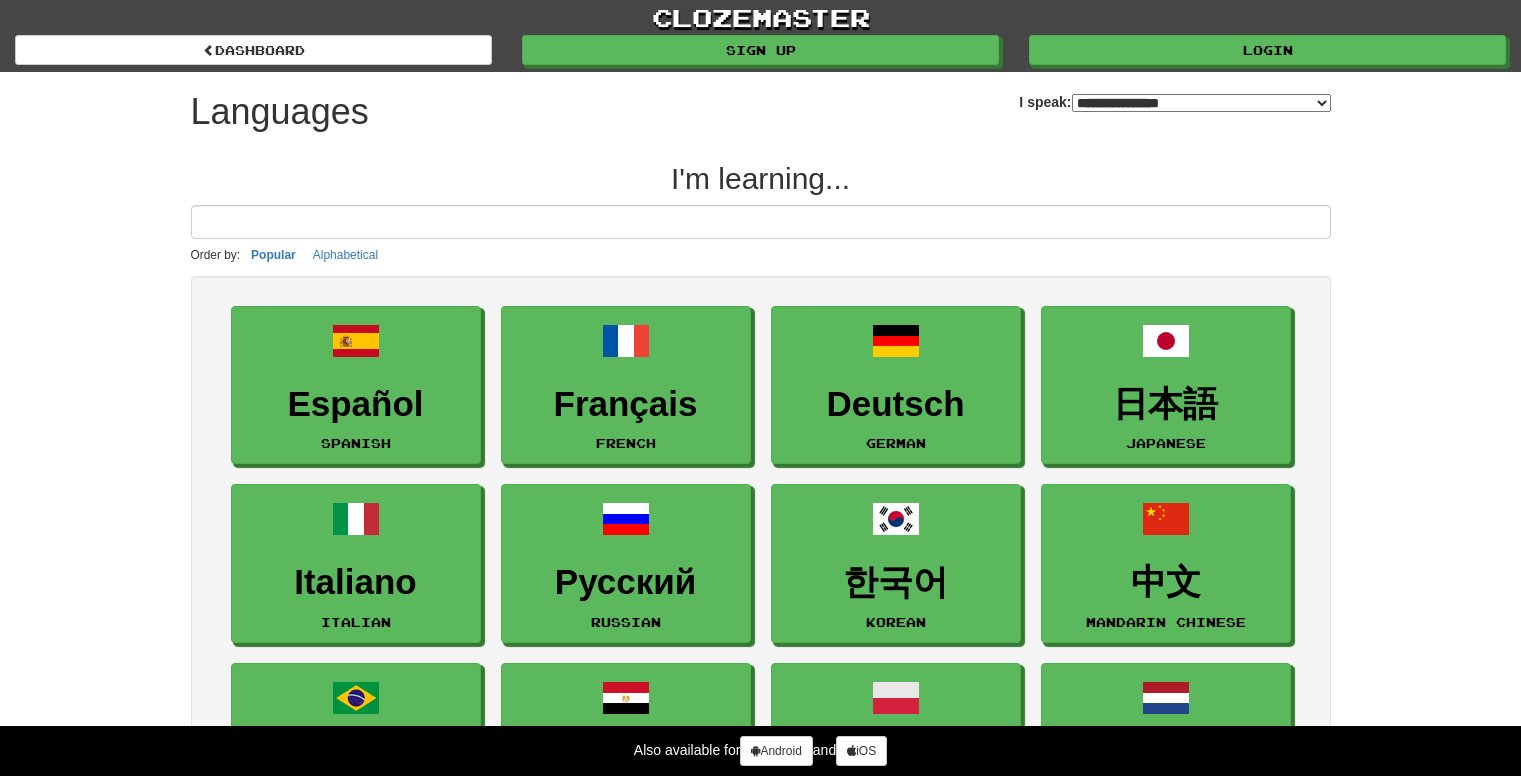 select on "*******" 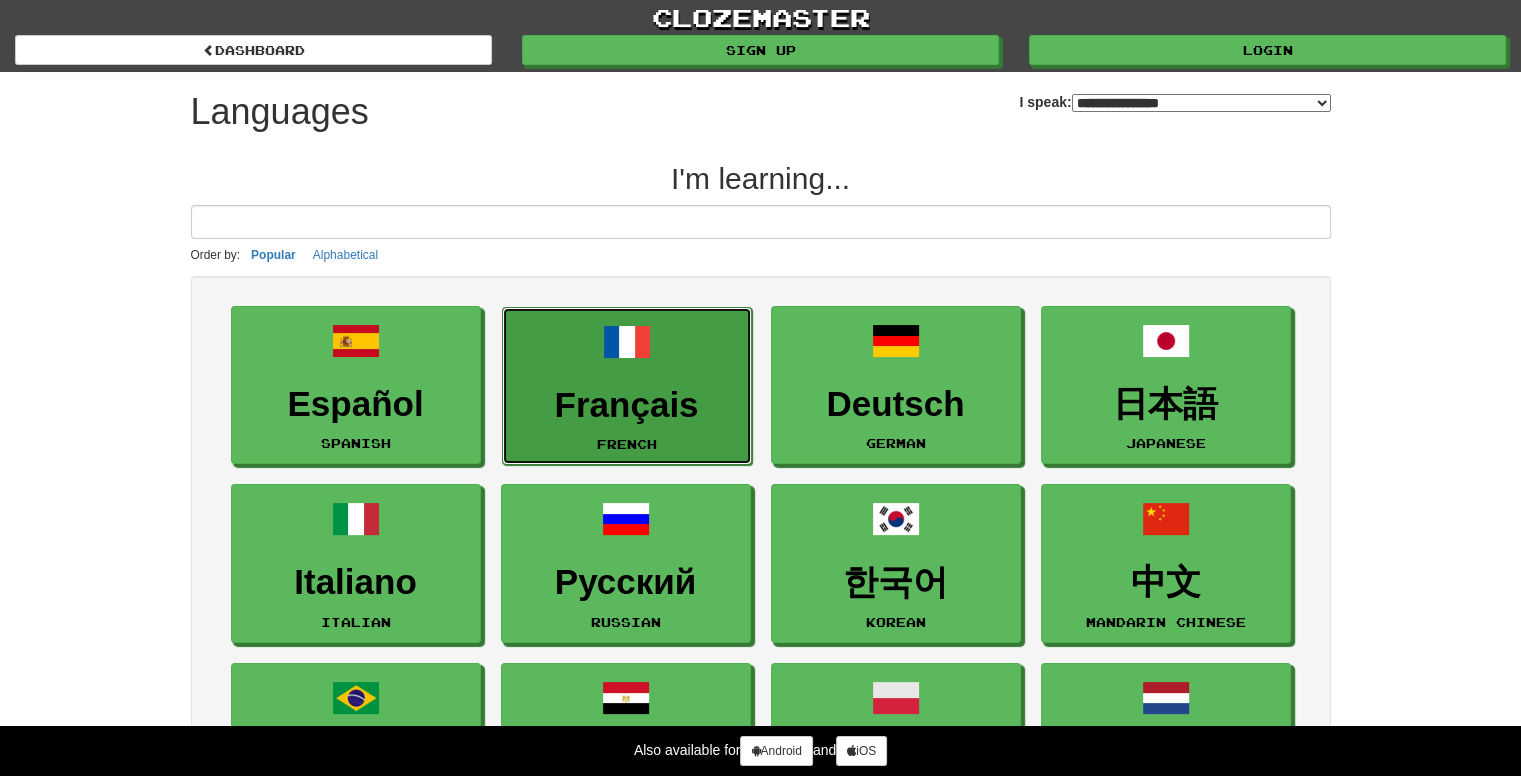click on "Français French" at bounding box center (627, 386) 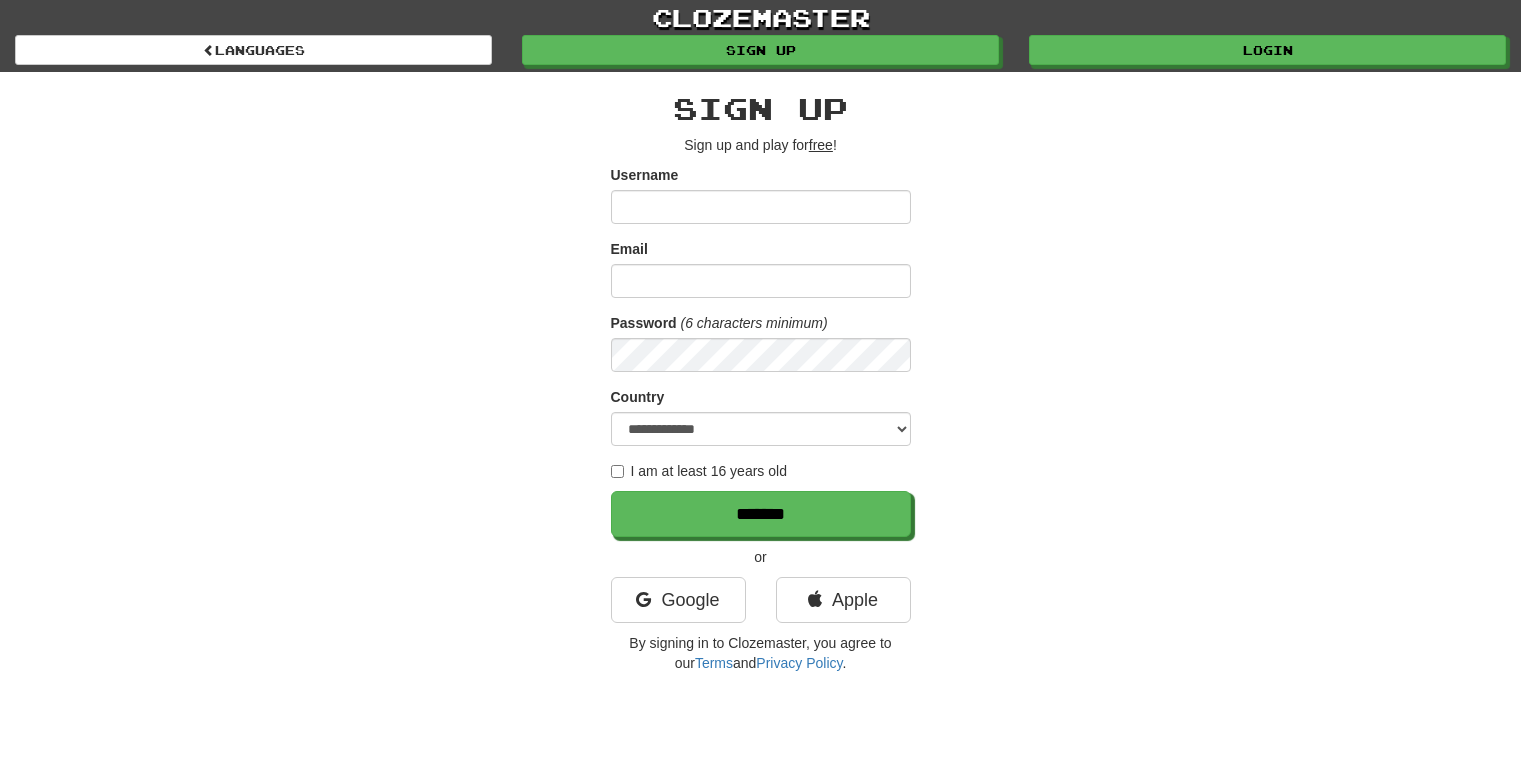 scroll, scrollTop: 0, scrollLeft: 0, axis: both 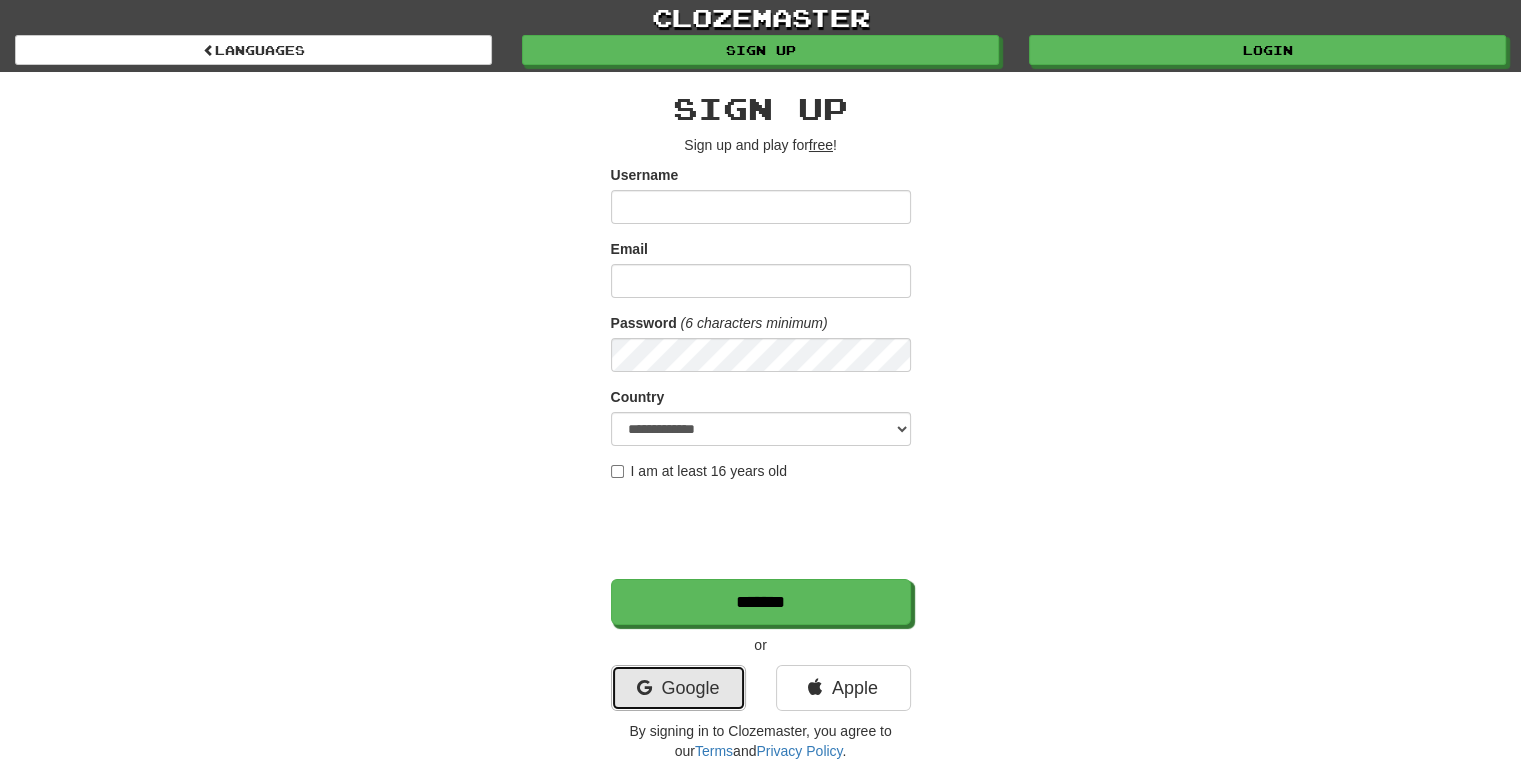 click on "Google" at bounding box center (678, 688) 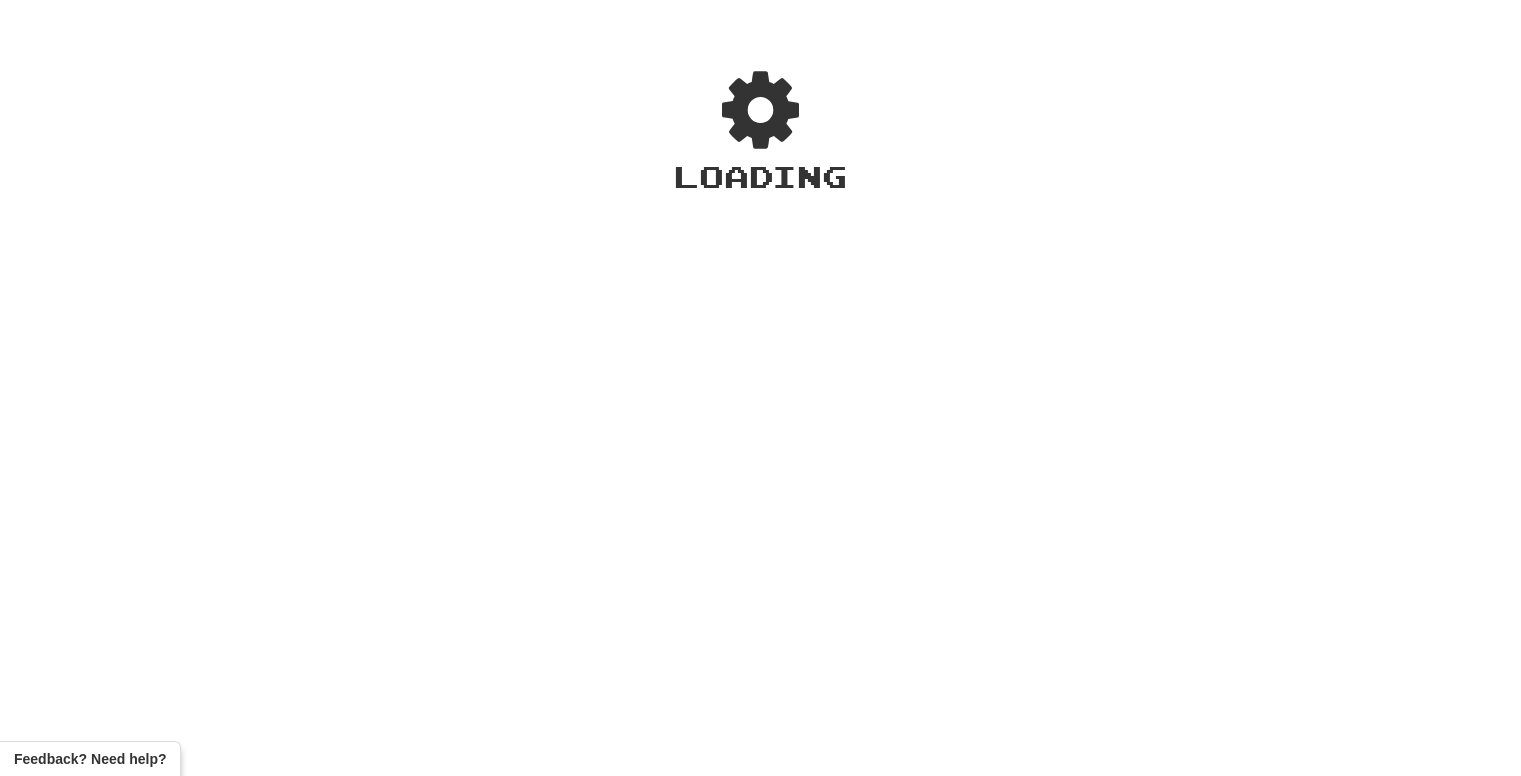 scroll, scrollTop: 0, scrollLeft: 0, axis: both 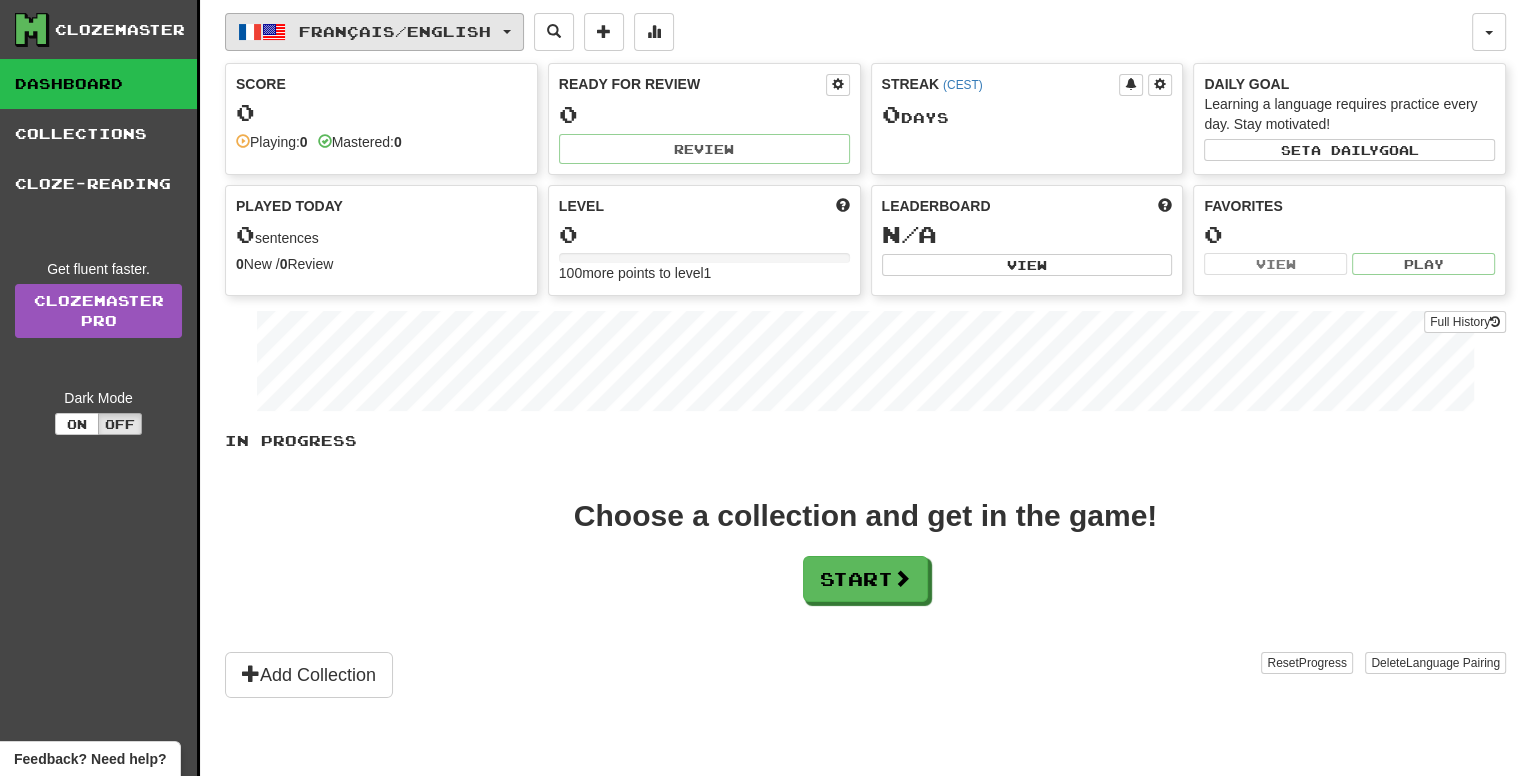 click on "Français  /  English" at bounding box center (374, 32) 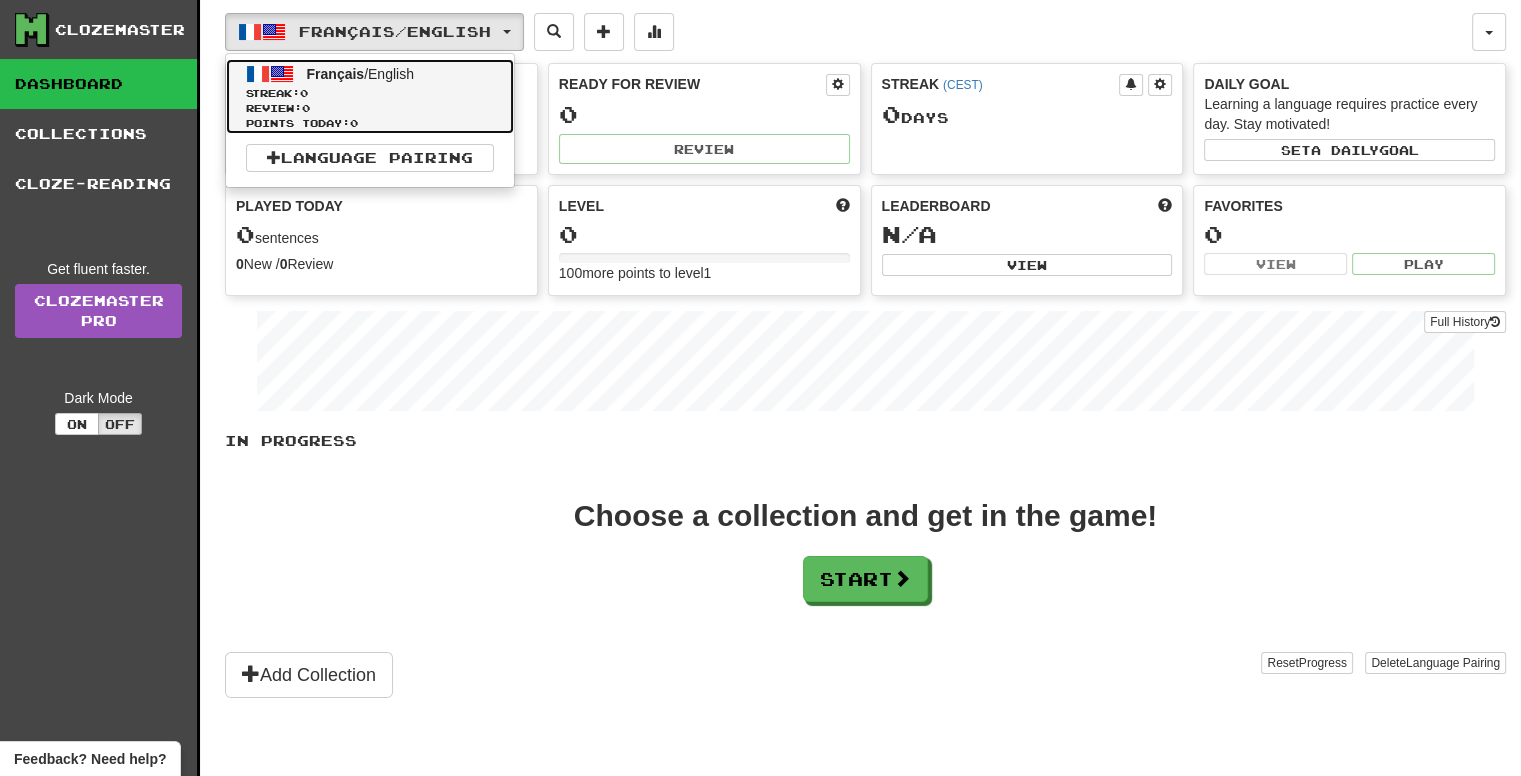click on "Français  /  English" at bounding box center (360, 74) 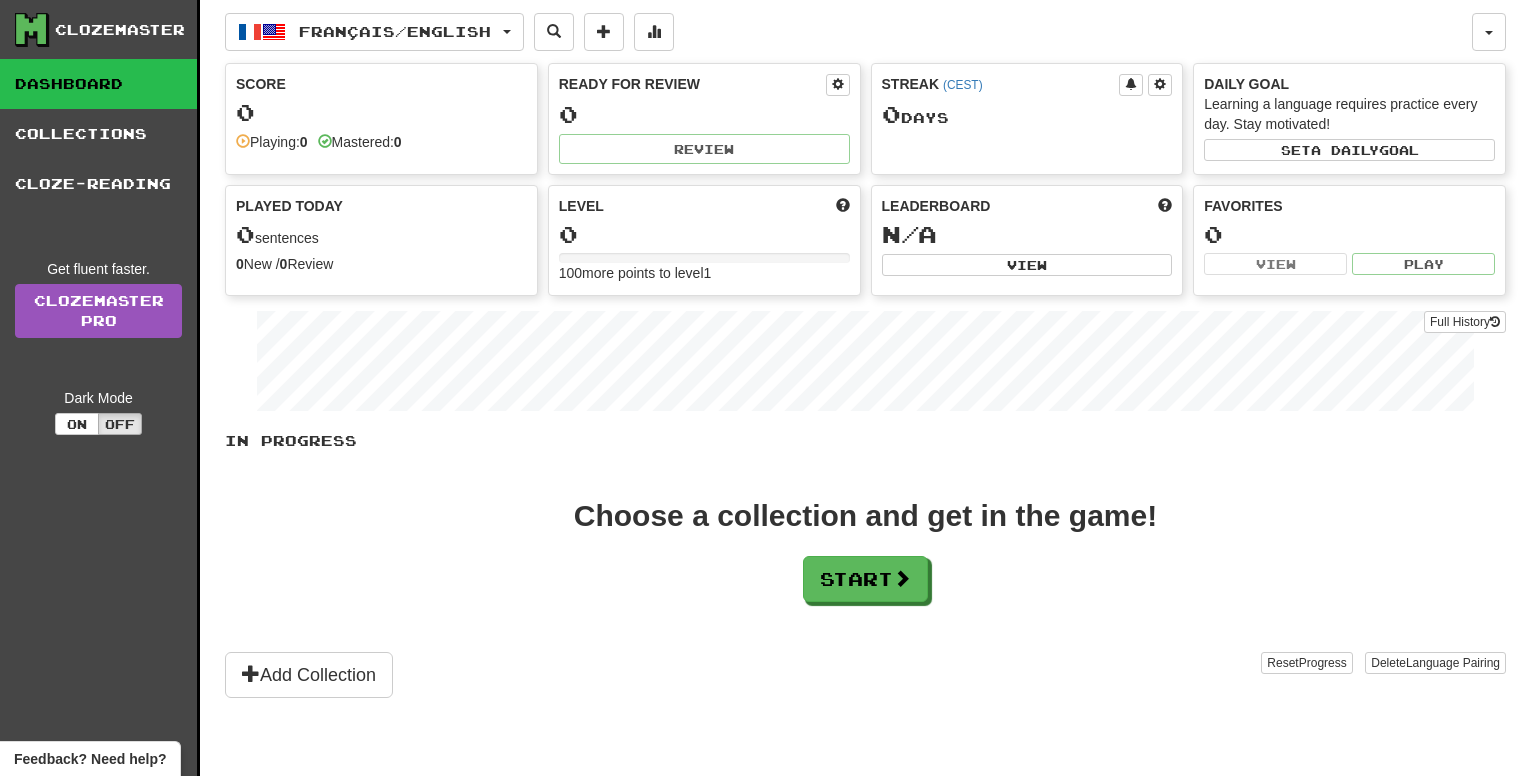 scroll, scrollTop: 0, scrollLeft: 0, axis: both 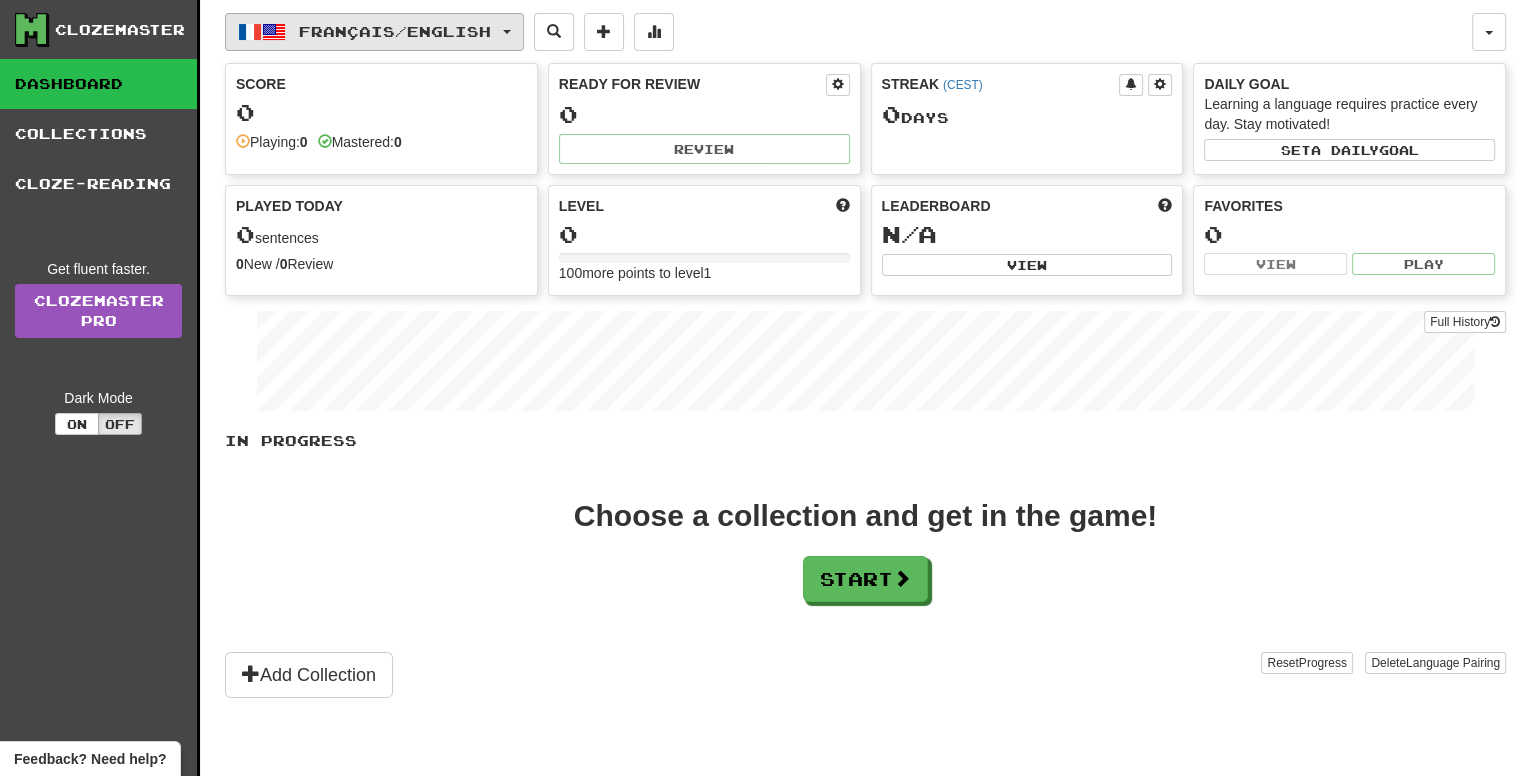 click on "Français  /  English" at bounding box center [374, 32] 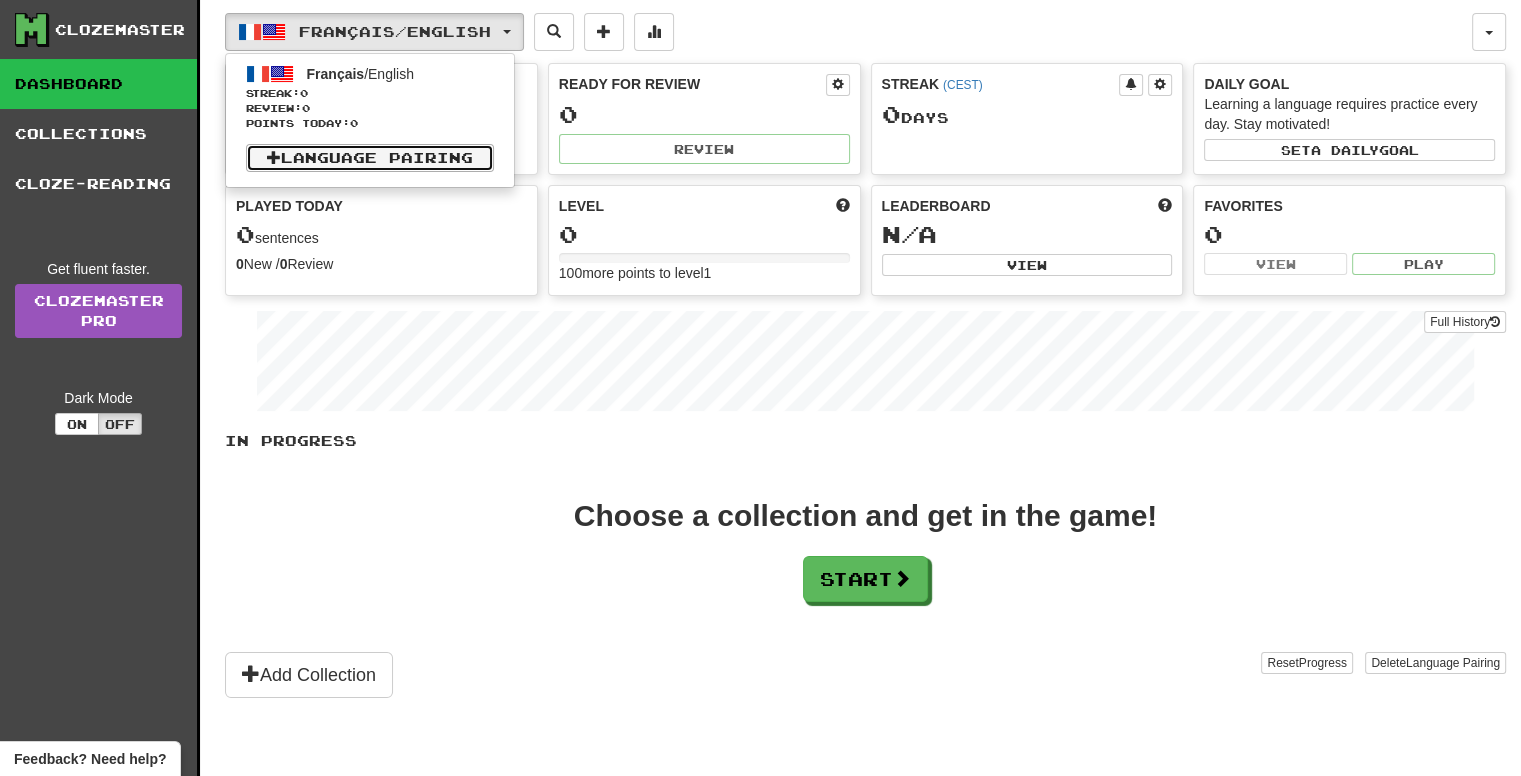 click on "Language Pairing" at bounding box center (370, 158) 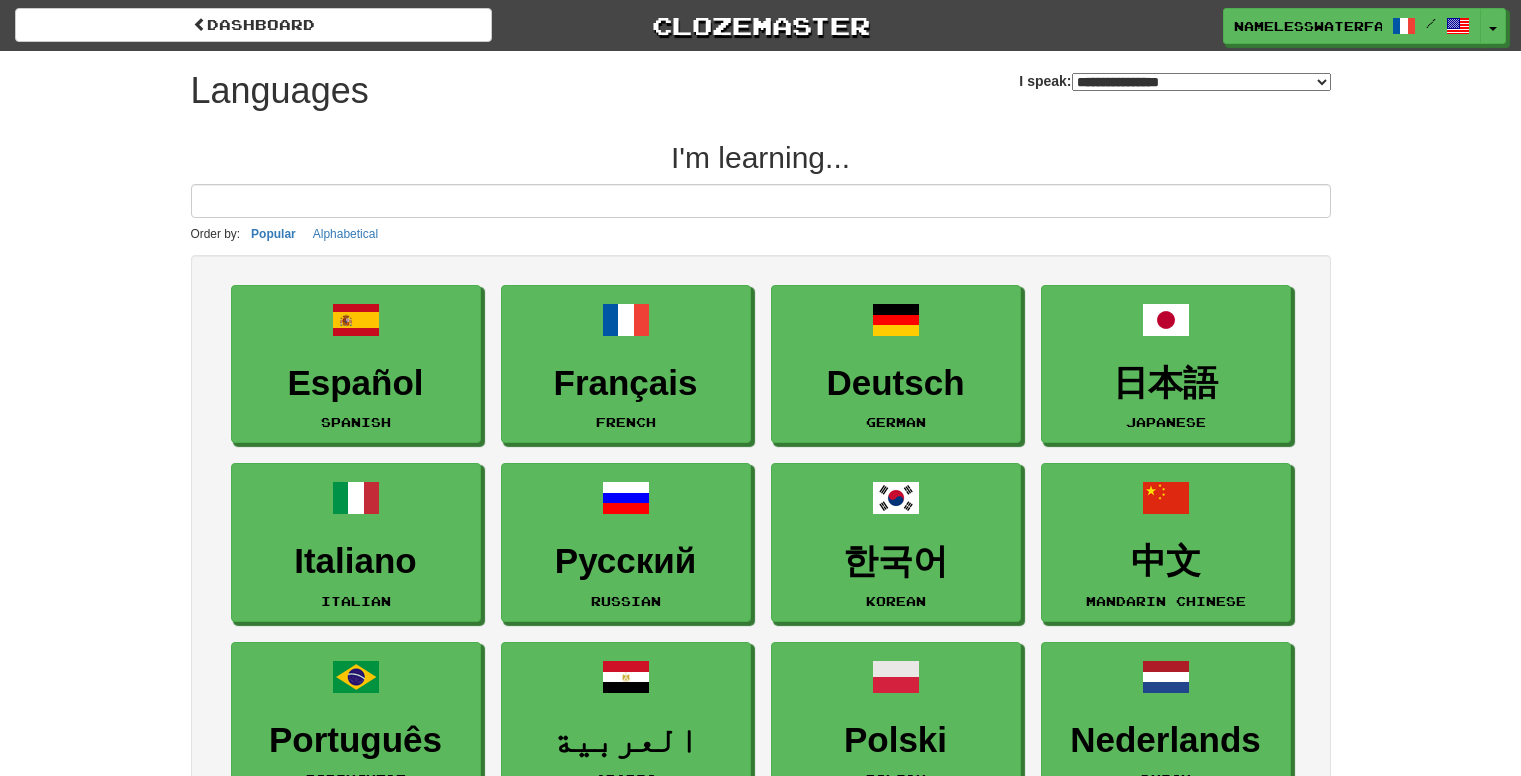 scroll, scrollTop: 0, scrollLeft: 0, axis: both 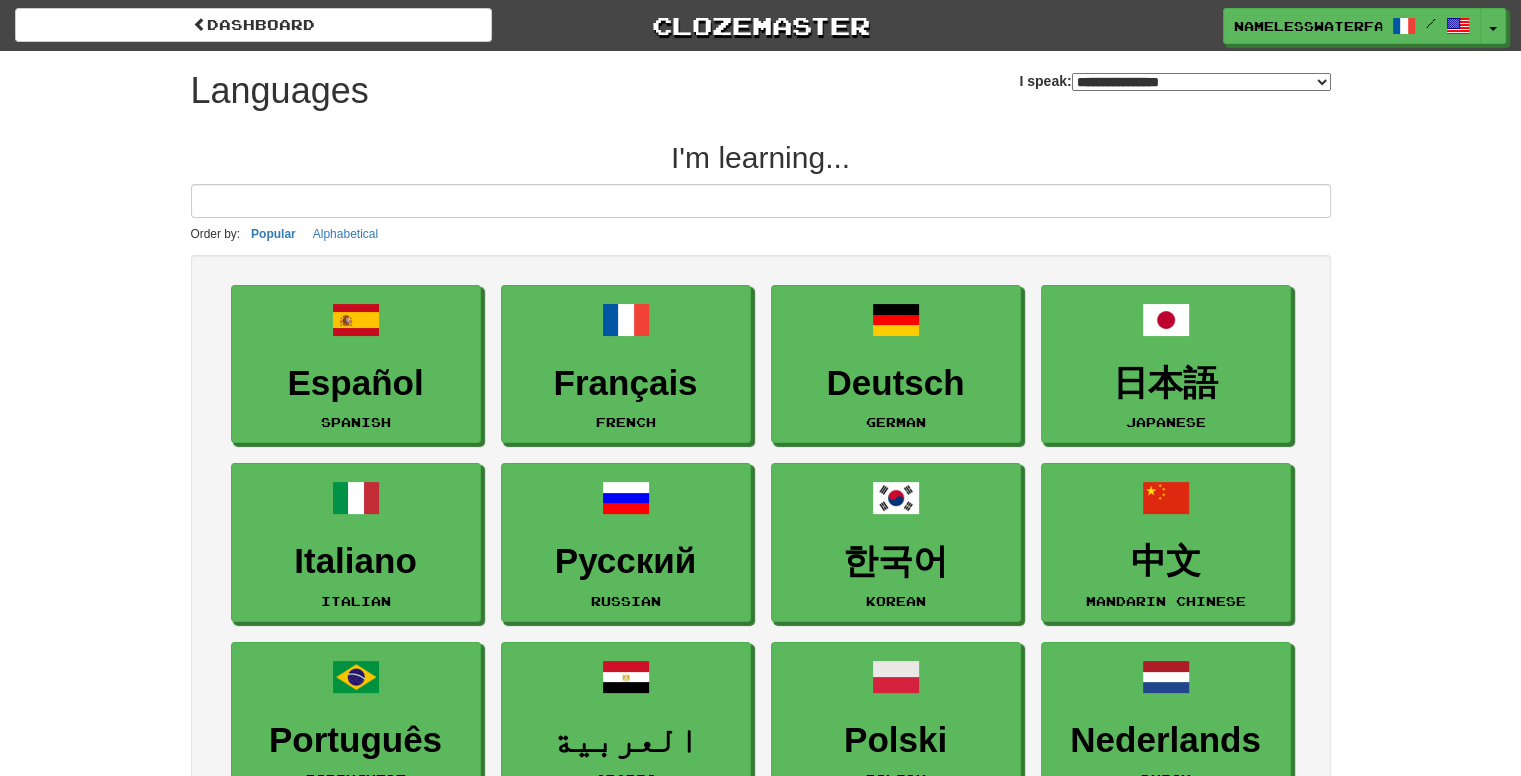 click on "**********" at bounding box center (1201, 82) 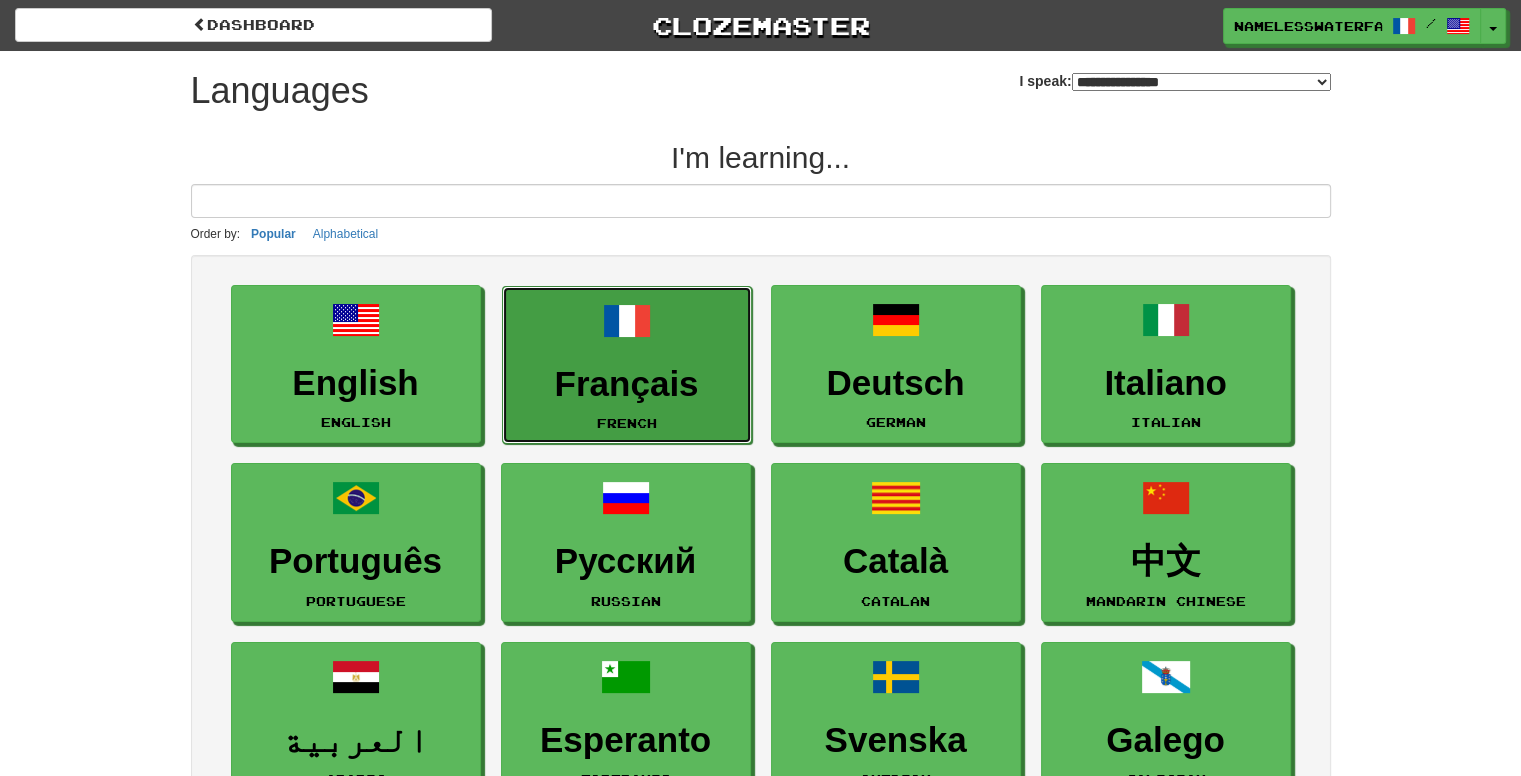 click on "Français" at bounding box center (627, 384) 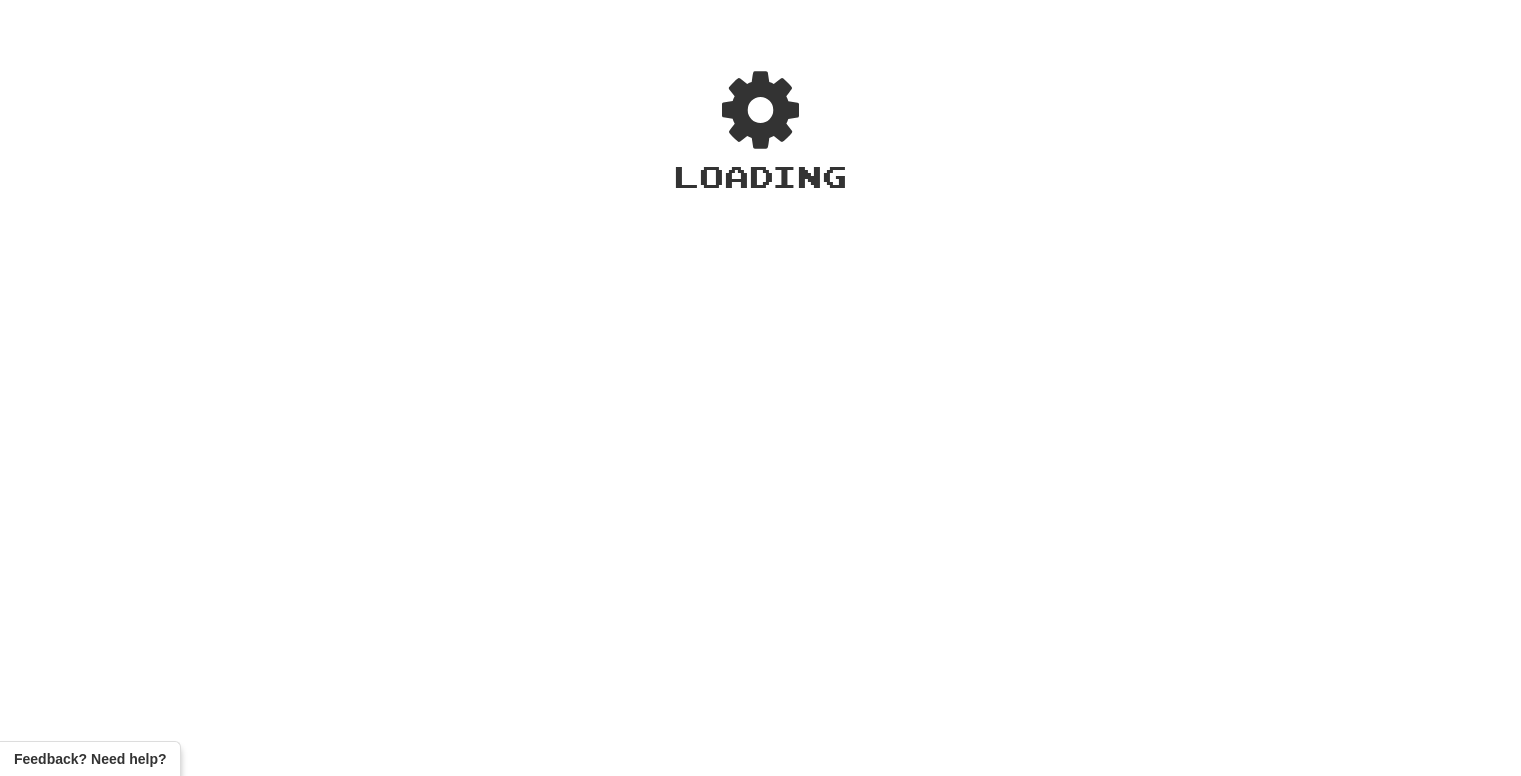 scroll, scrollTop: 0, scrollLeft: 0, axis: both 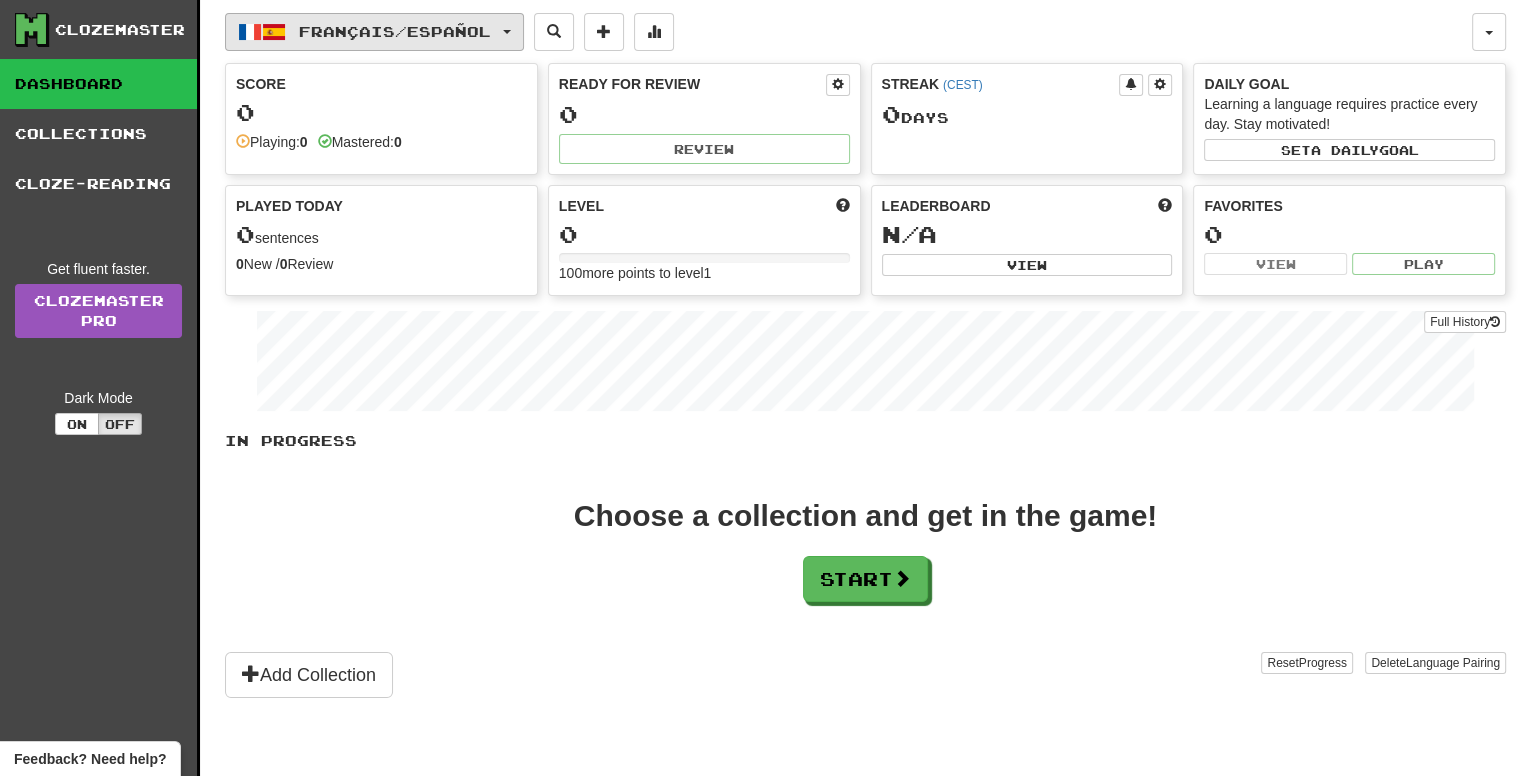 click on "Français  /  Español" at bounding box center (374, 32) 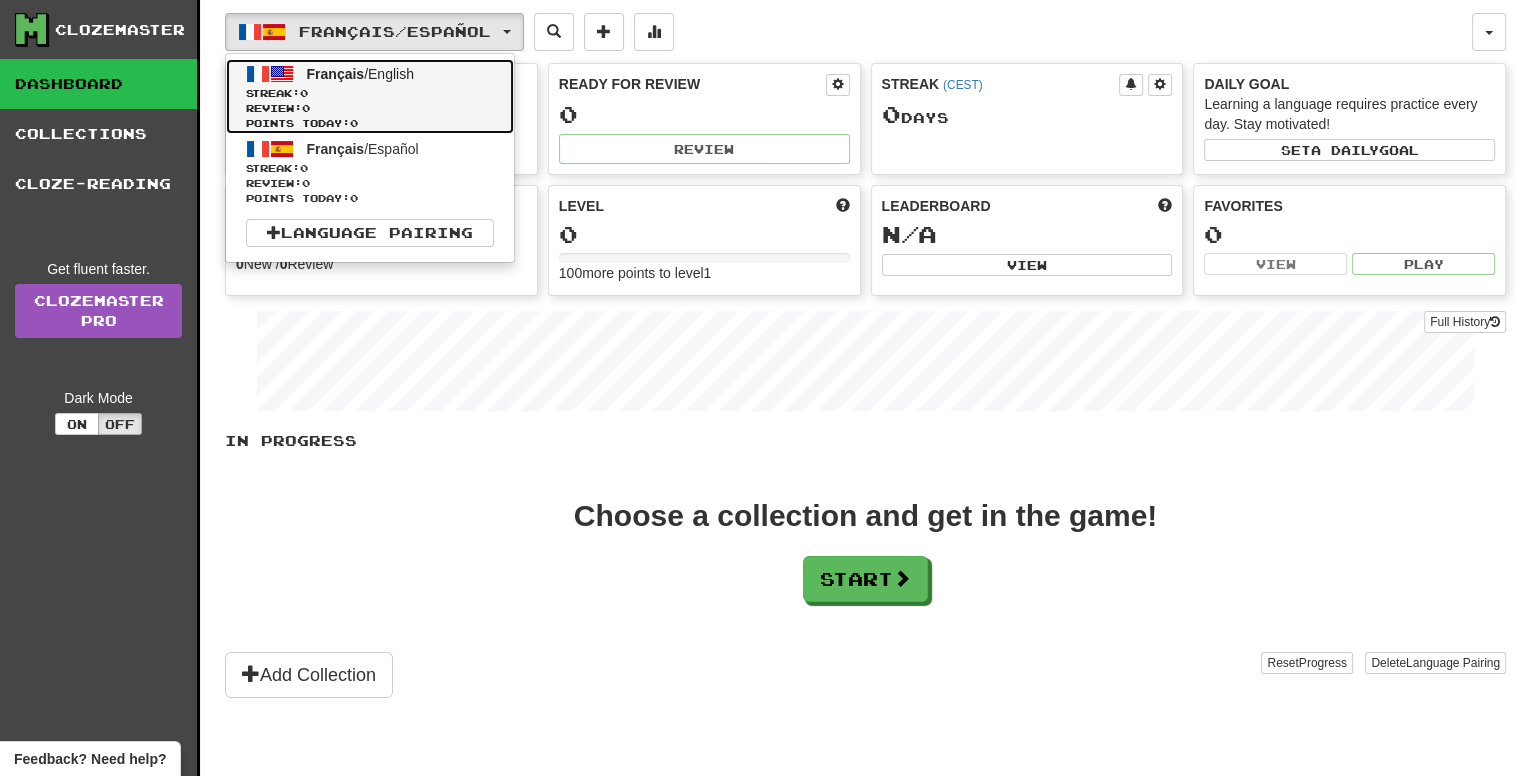 drag, startPoint x: 404, startPoint y: 91, endPoint x: 388, endPoint y: 89, distance: 16.124516 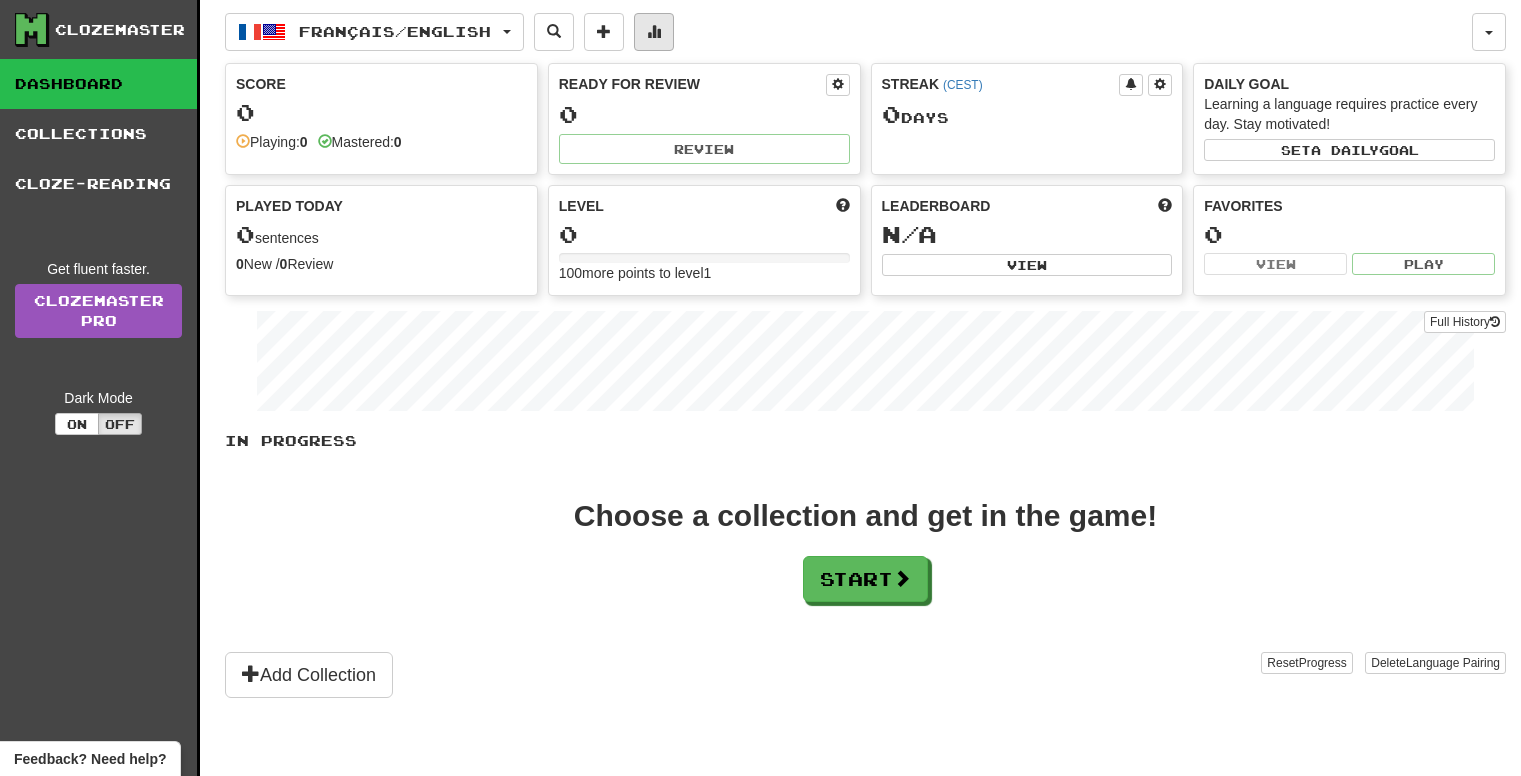 scroll, scrollTop: 0, scrollLeft: 0, axis: both 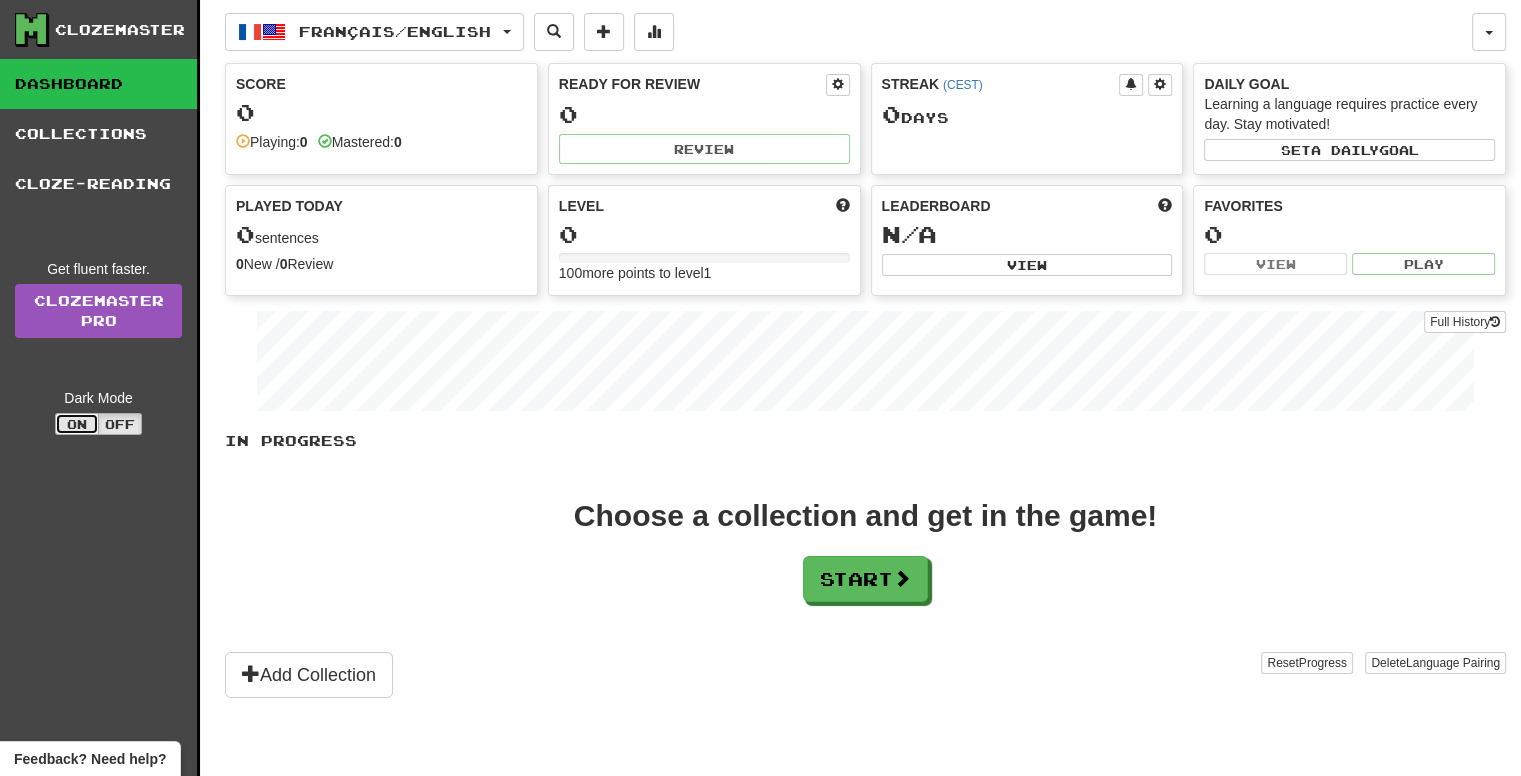 click on "On" at bounding box center [77, 424] 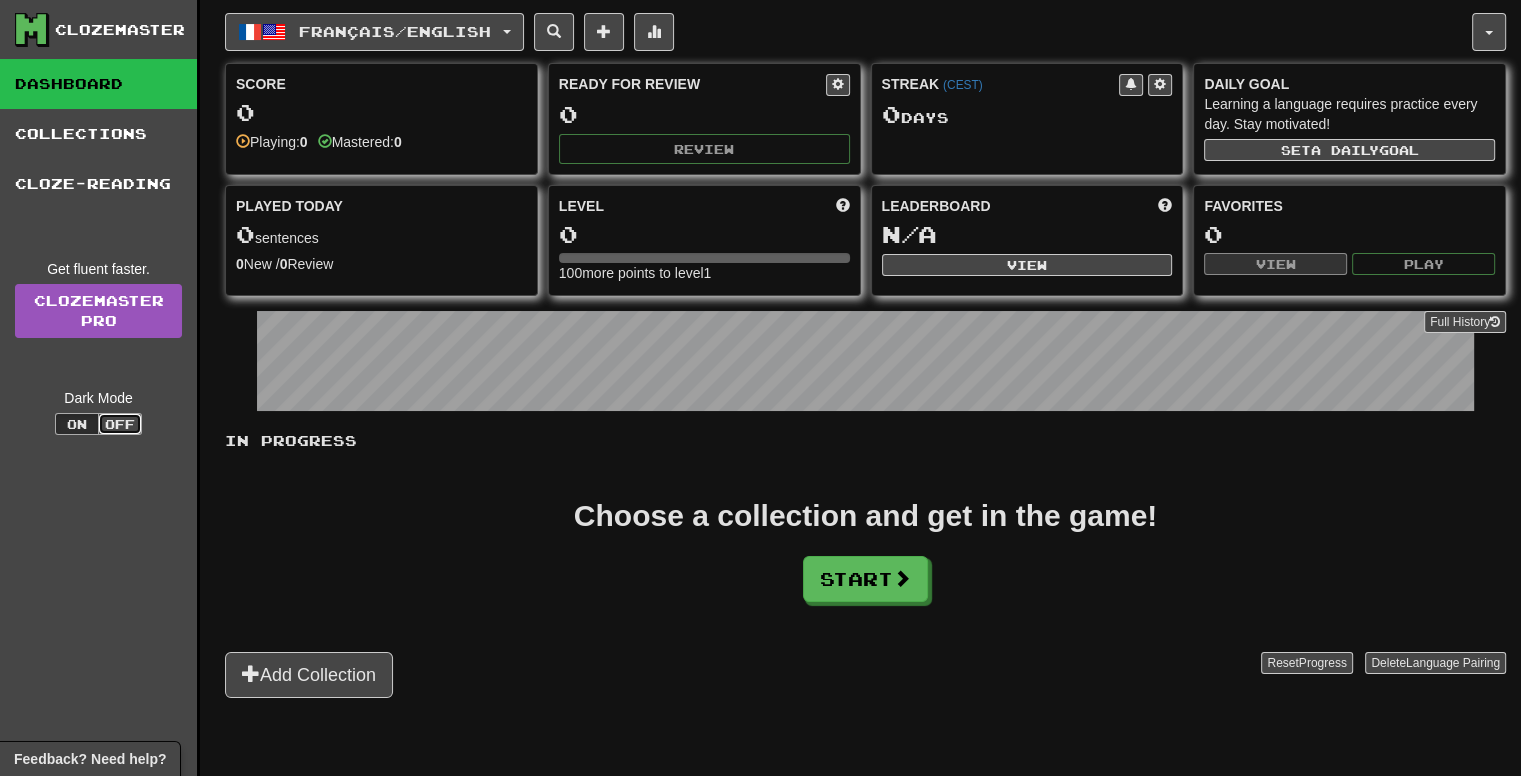 click on "Off" at bounding box center (120, 424) 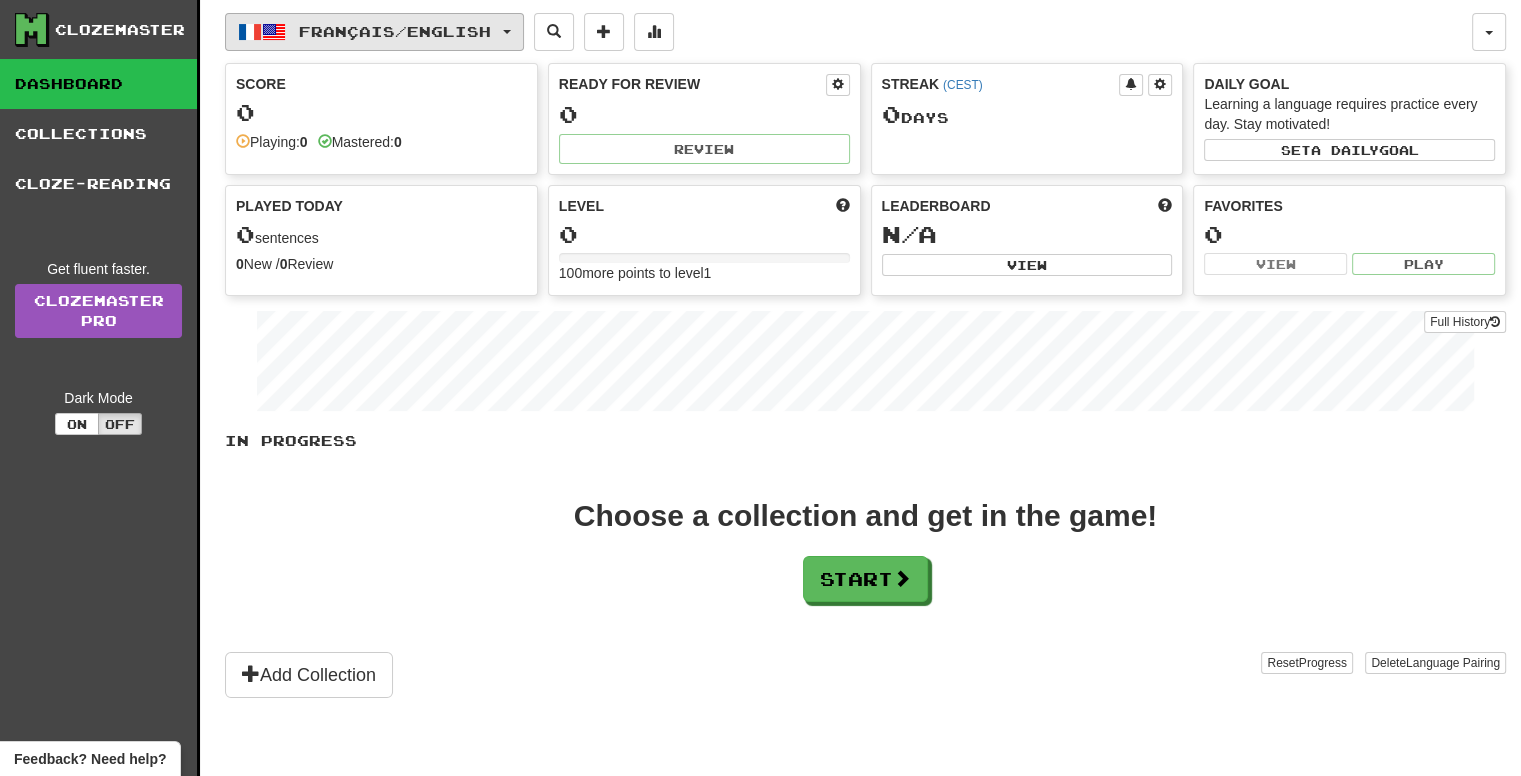 click on "Français  /  English" at bounding box center [374, 32] 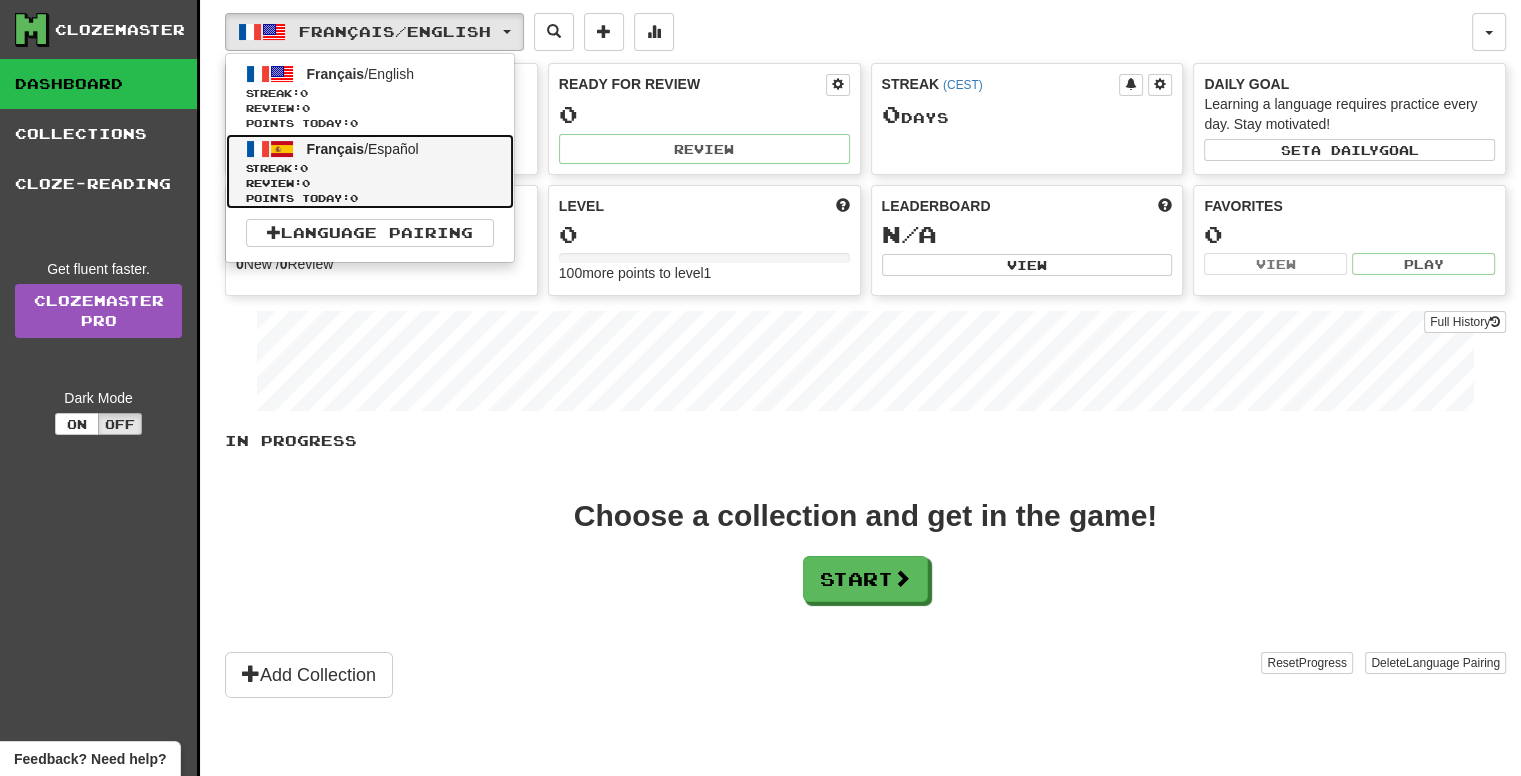 click on "Français  /  Español" at bounding box center [363, 149] 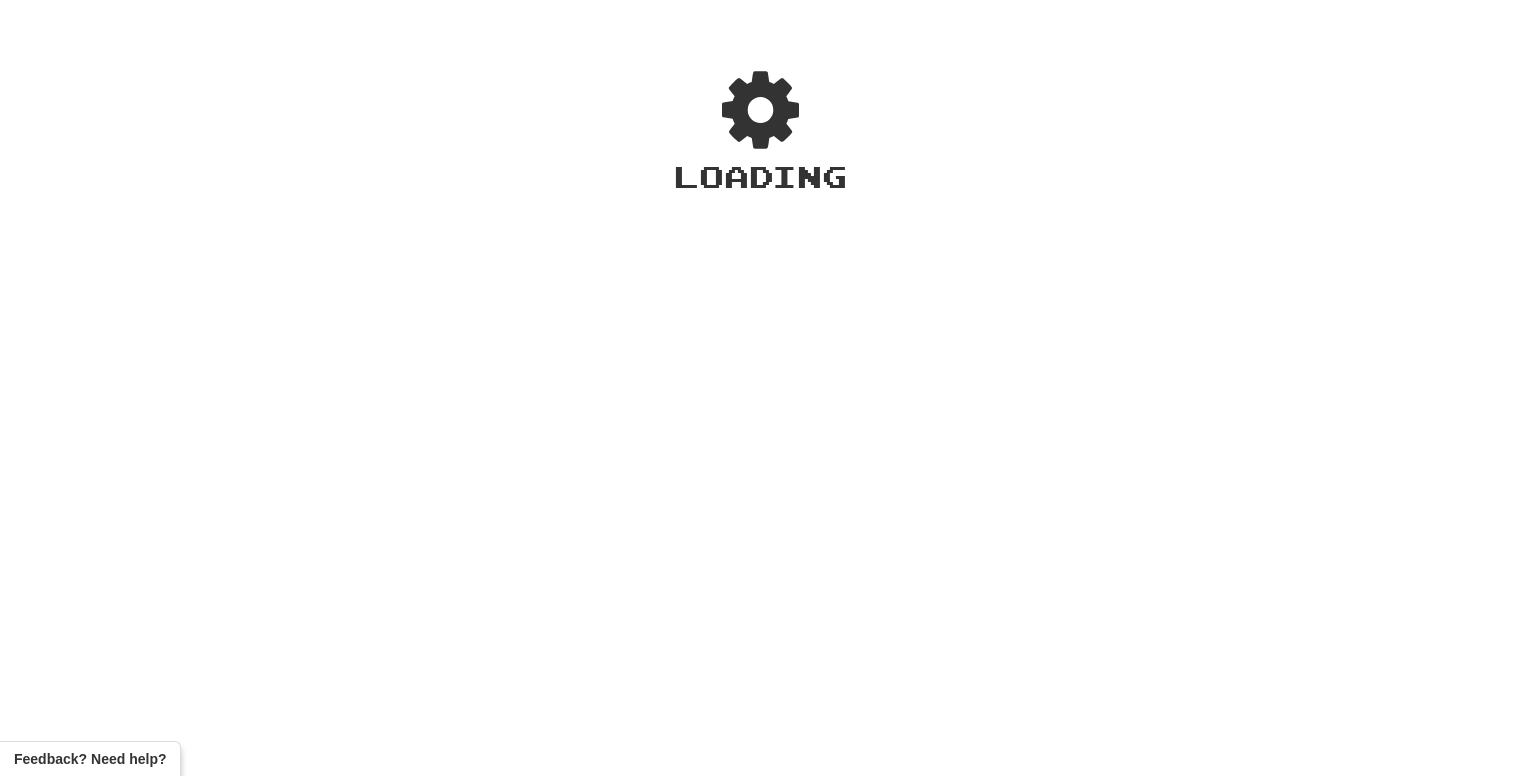scroll, scrollTop: 0, scrollLeft: 0, axis: both 